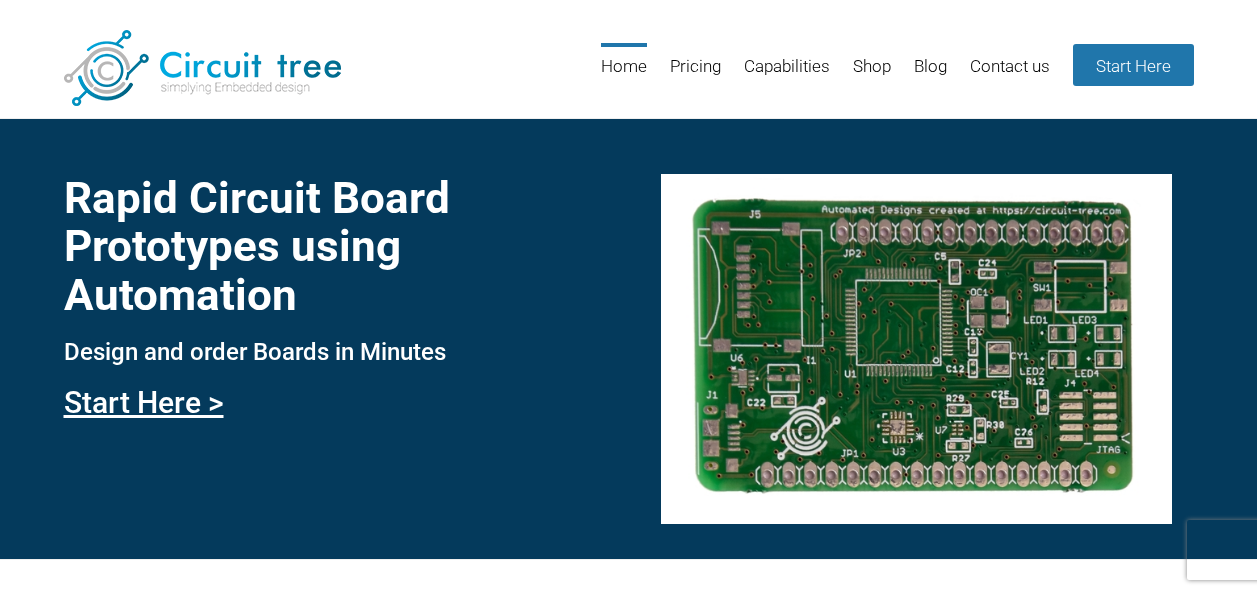 scroll, scrollTop: 0, scrollLeft: 0, axis: both 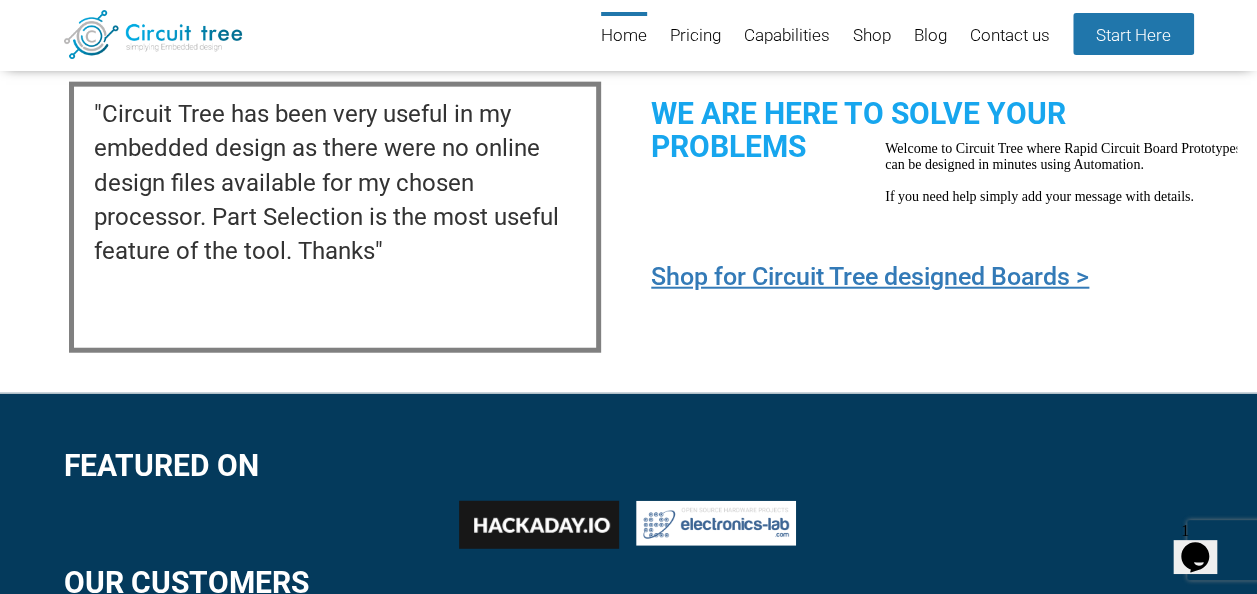 click on "Welcome to Circuit Tree where Rapid Circuit Board Prototypes can be designed in minutes using Automation. If you need help simply add your message with details." at bounding box center (1063, 172) 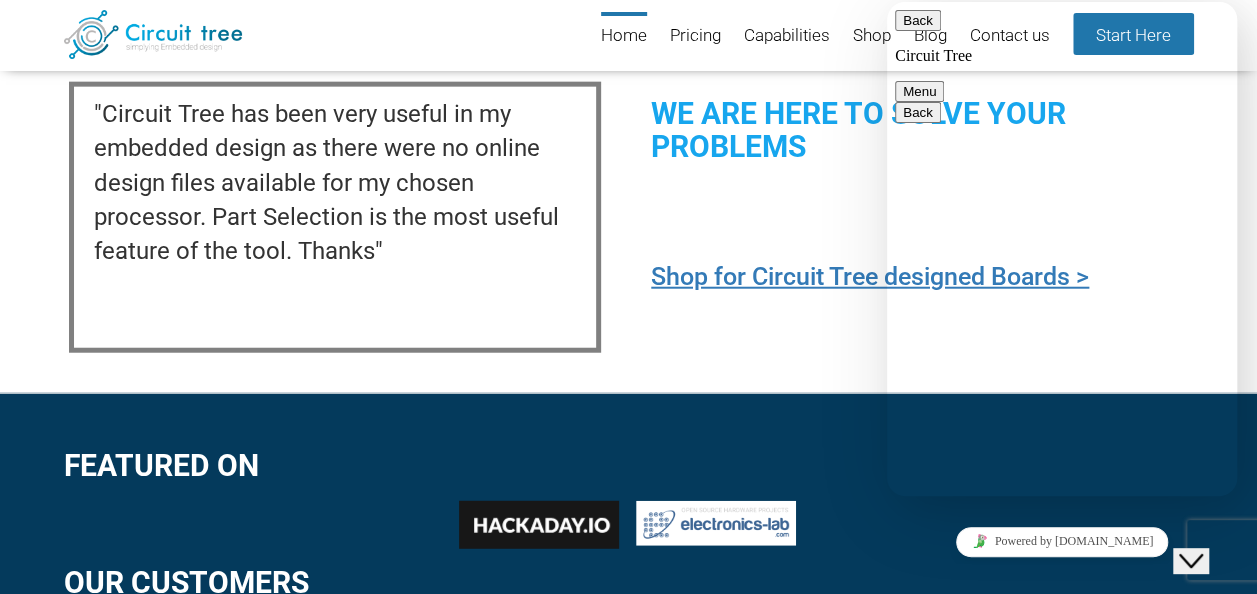 click at bounding box center [887, 2] 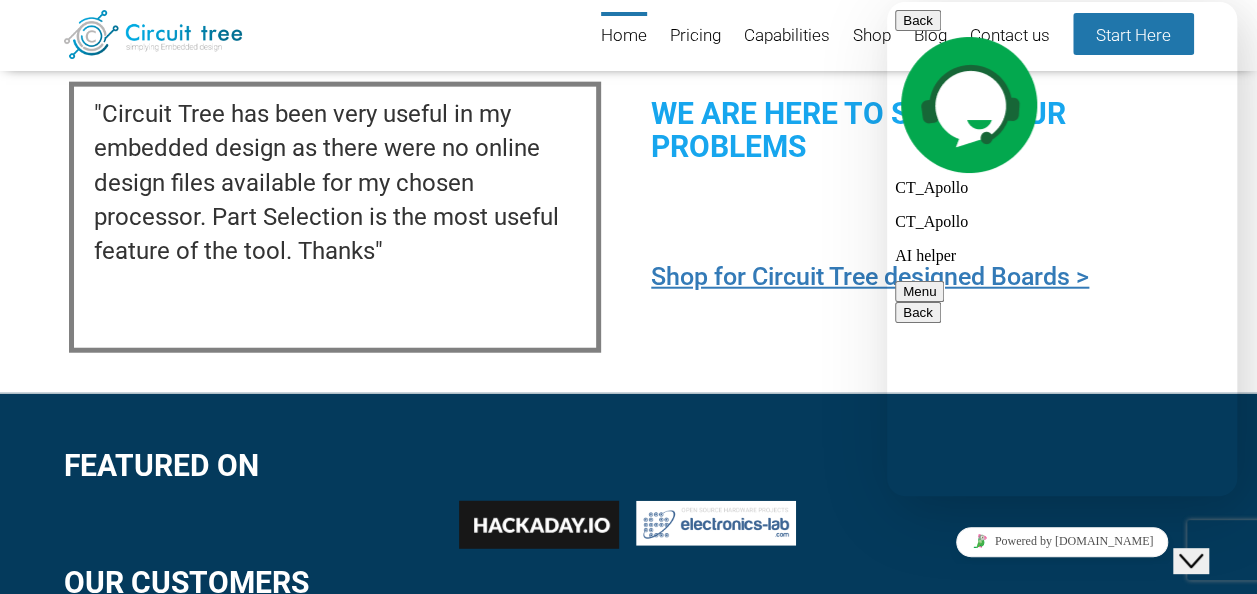 scroll, scrollTop: 0, scrollLeft: 0, axis: both 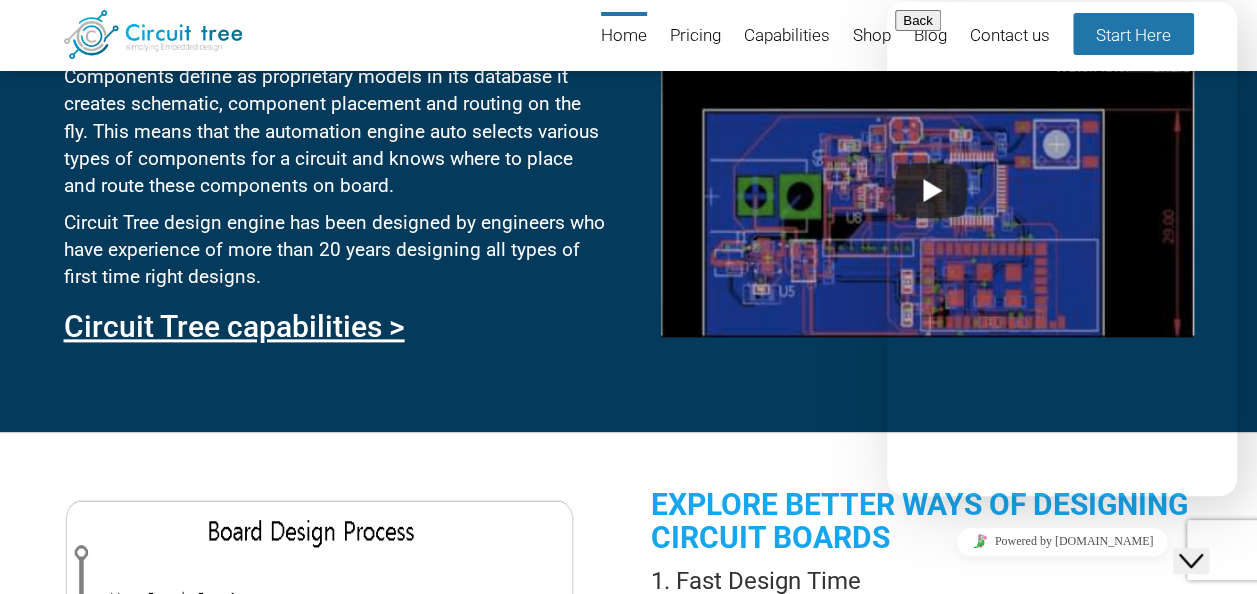 drag, startPoint x: 539, startPoint y: 302, endPoint x: 580, endPoint y: 306, distance: 41.19466 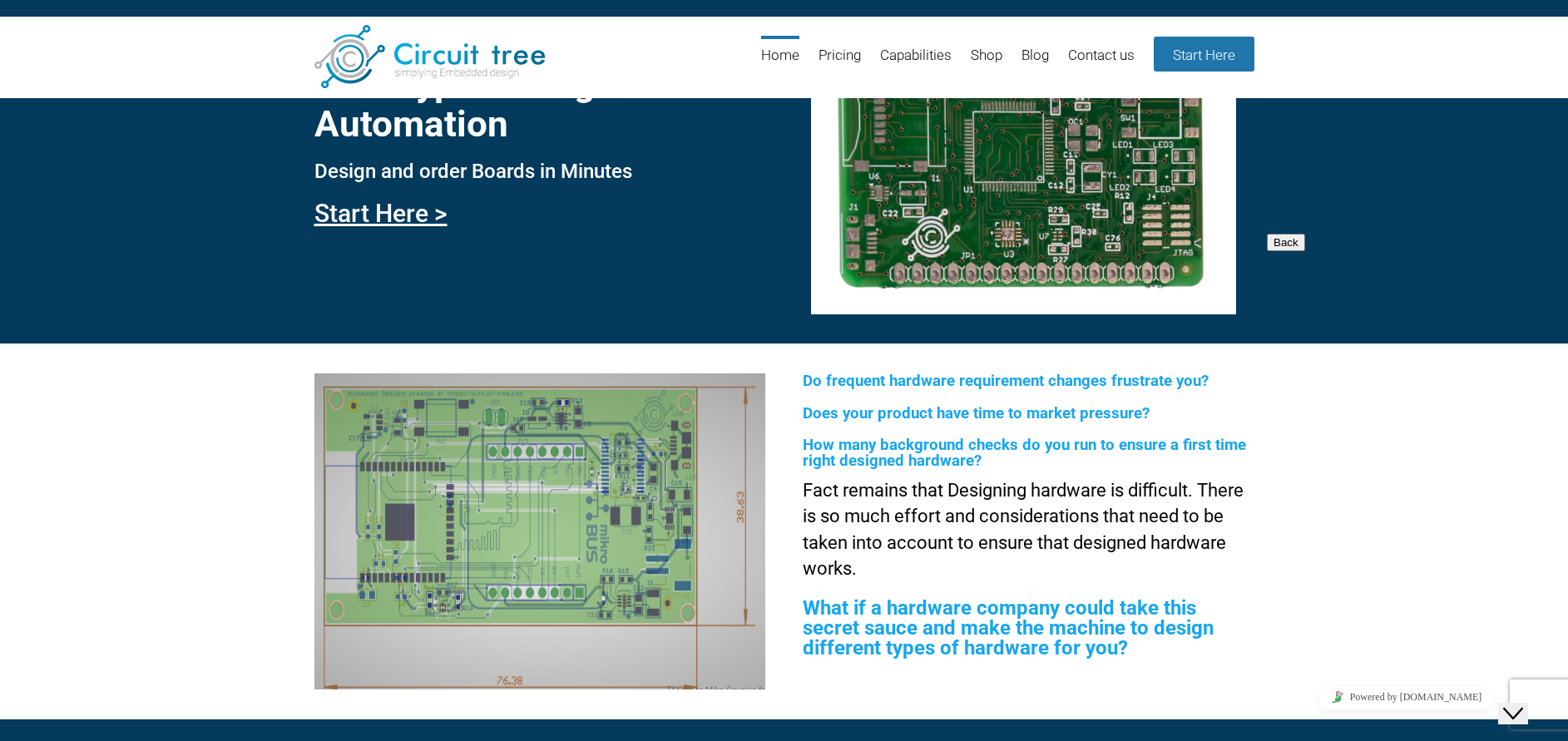 scroll, scrollTop: 0, scrollLeft: 0, axis: both 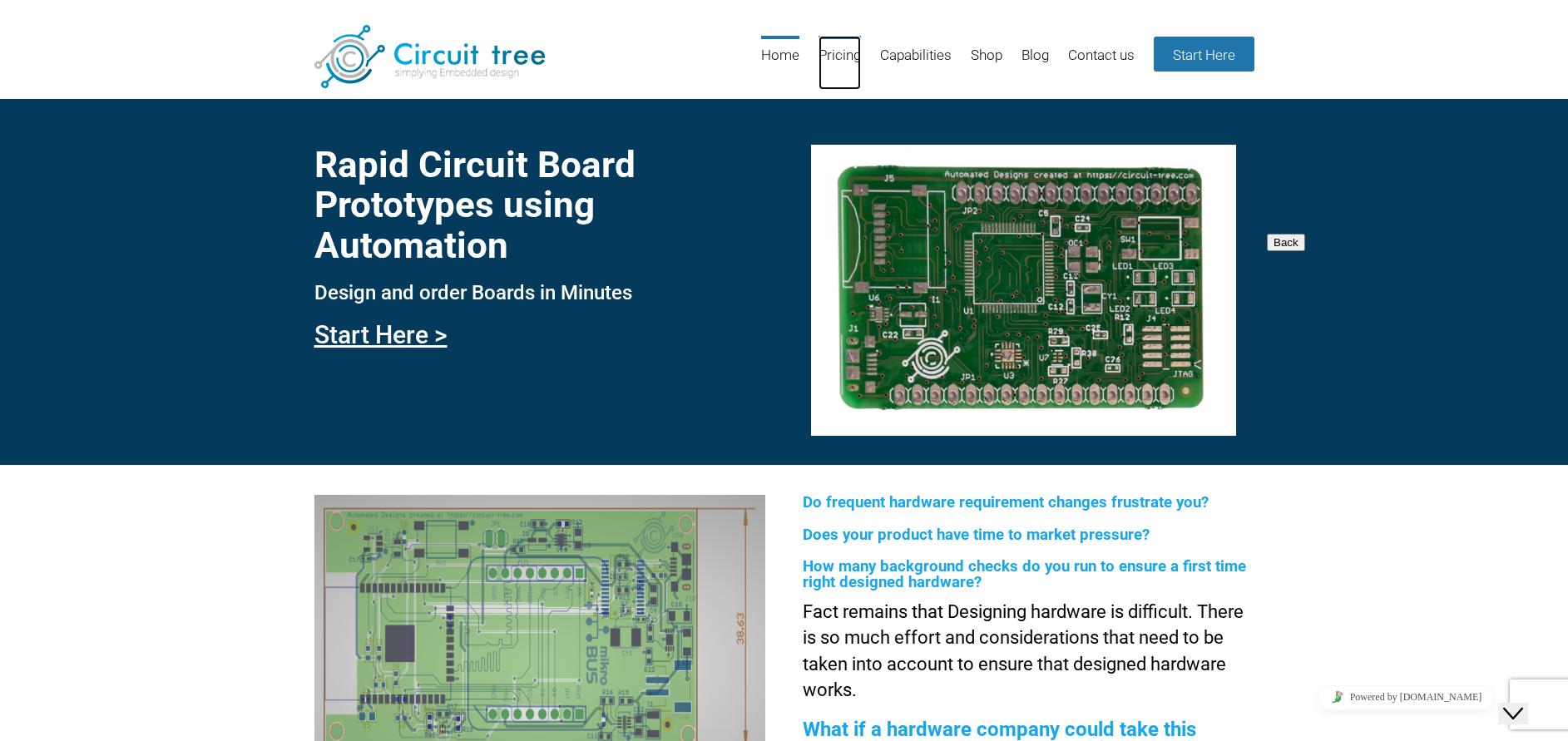 click on "Pricing" at bounding box center (839, 62) 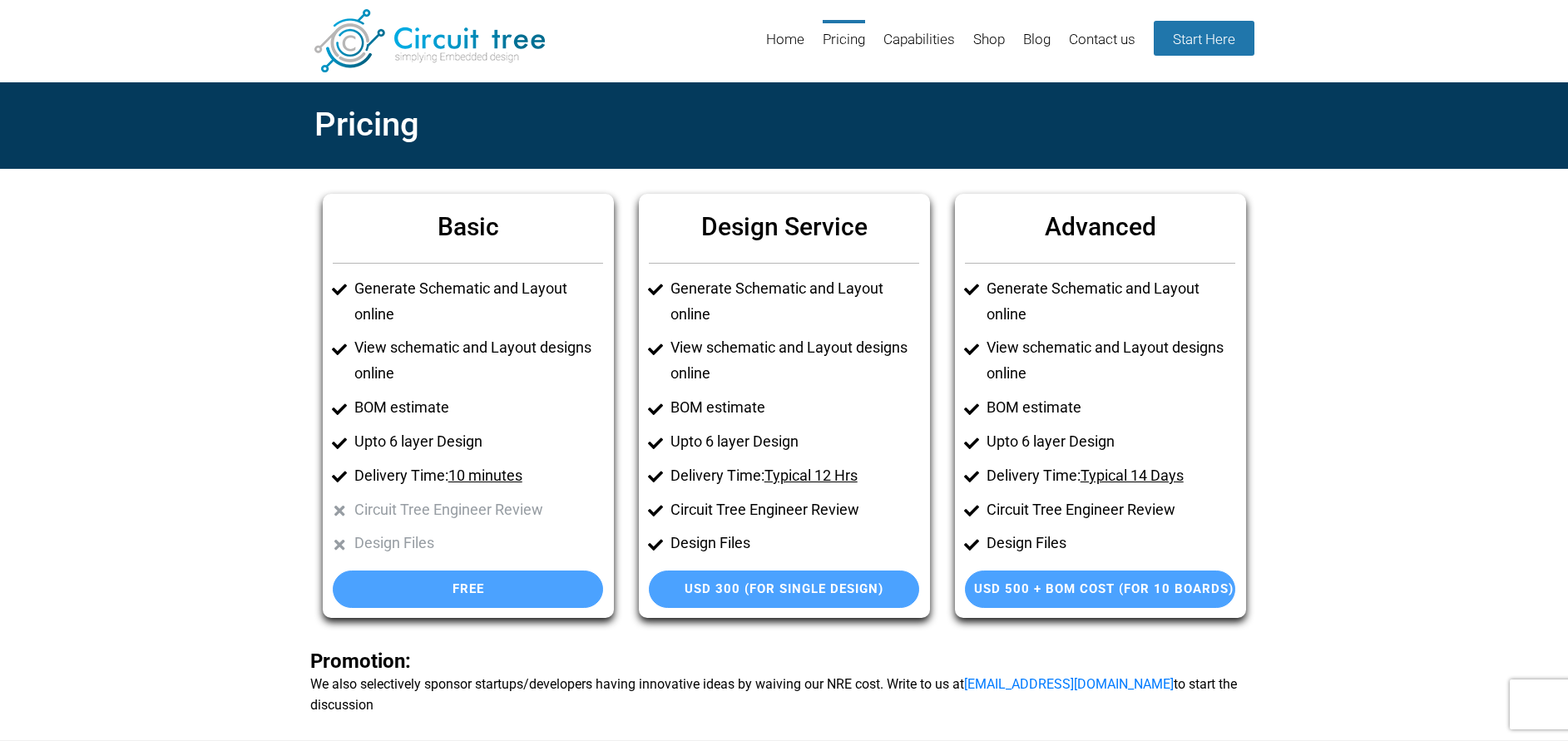 scroll, scrollTop: 79, scrollLeft: 0, axis: vertical 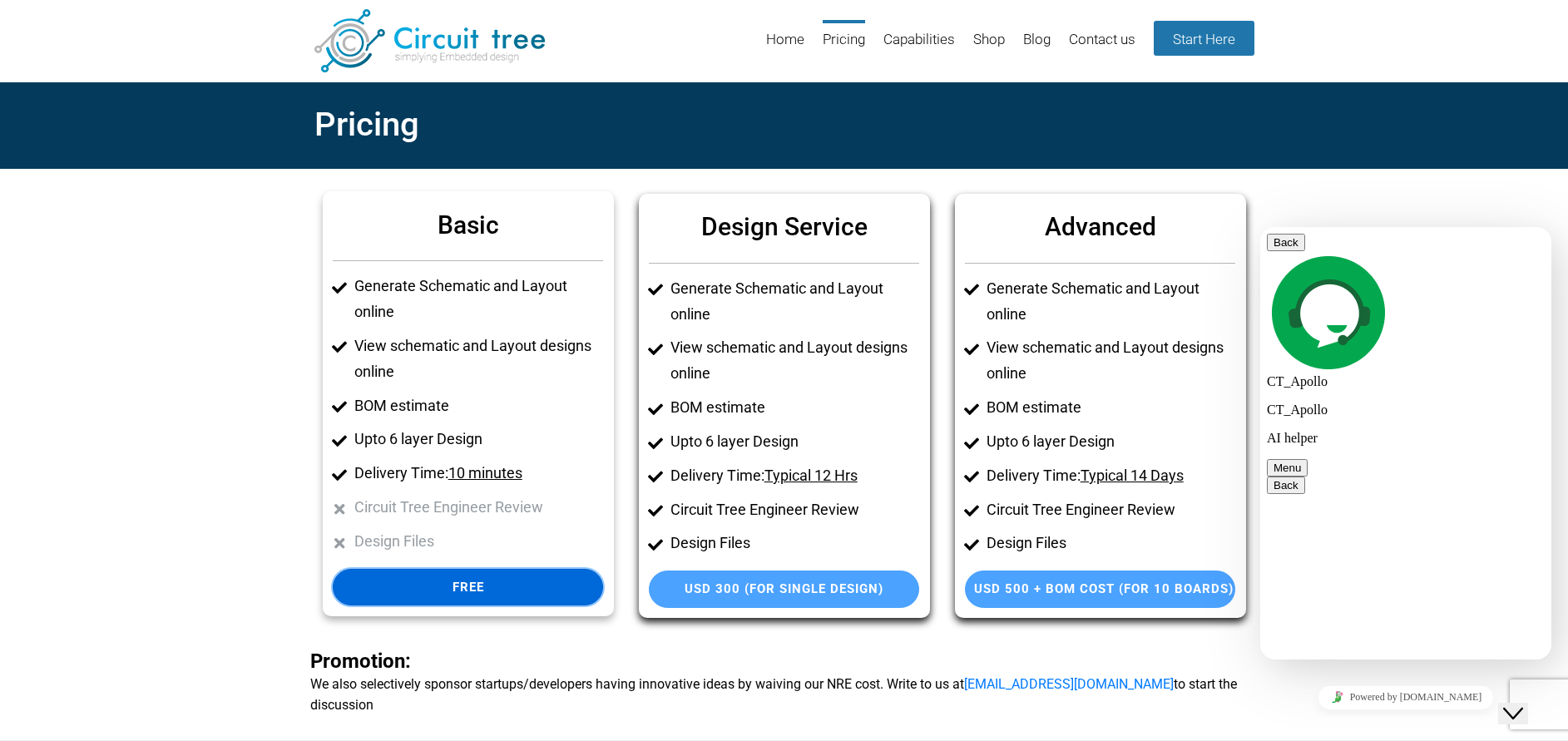 drag, startPoint x: 497, startPoint y: 580, endPoint x: 487, endPoint y: 577, distance: 10.440307 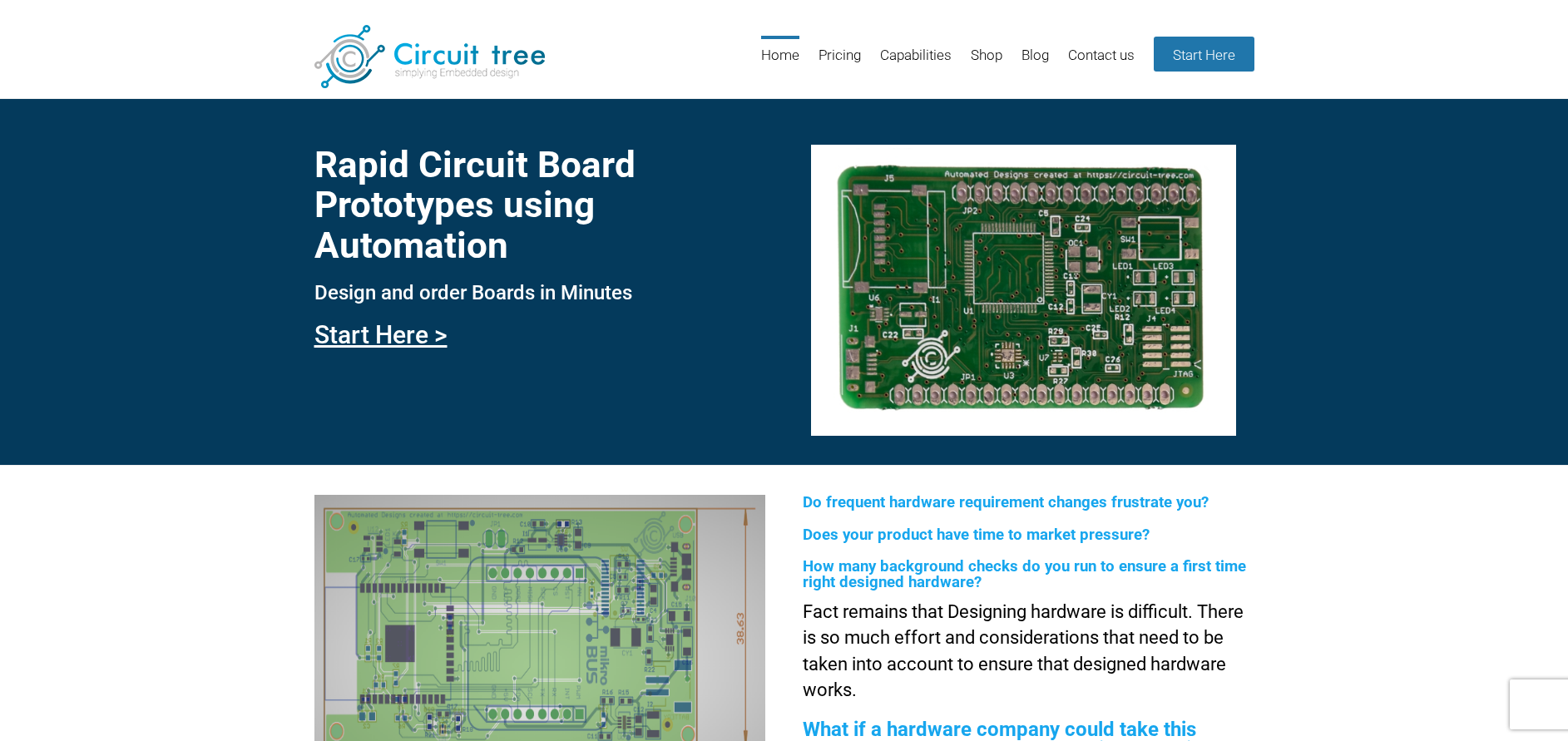 scroll, scrollTop: 0, scrollLeft: 0, axis: both 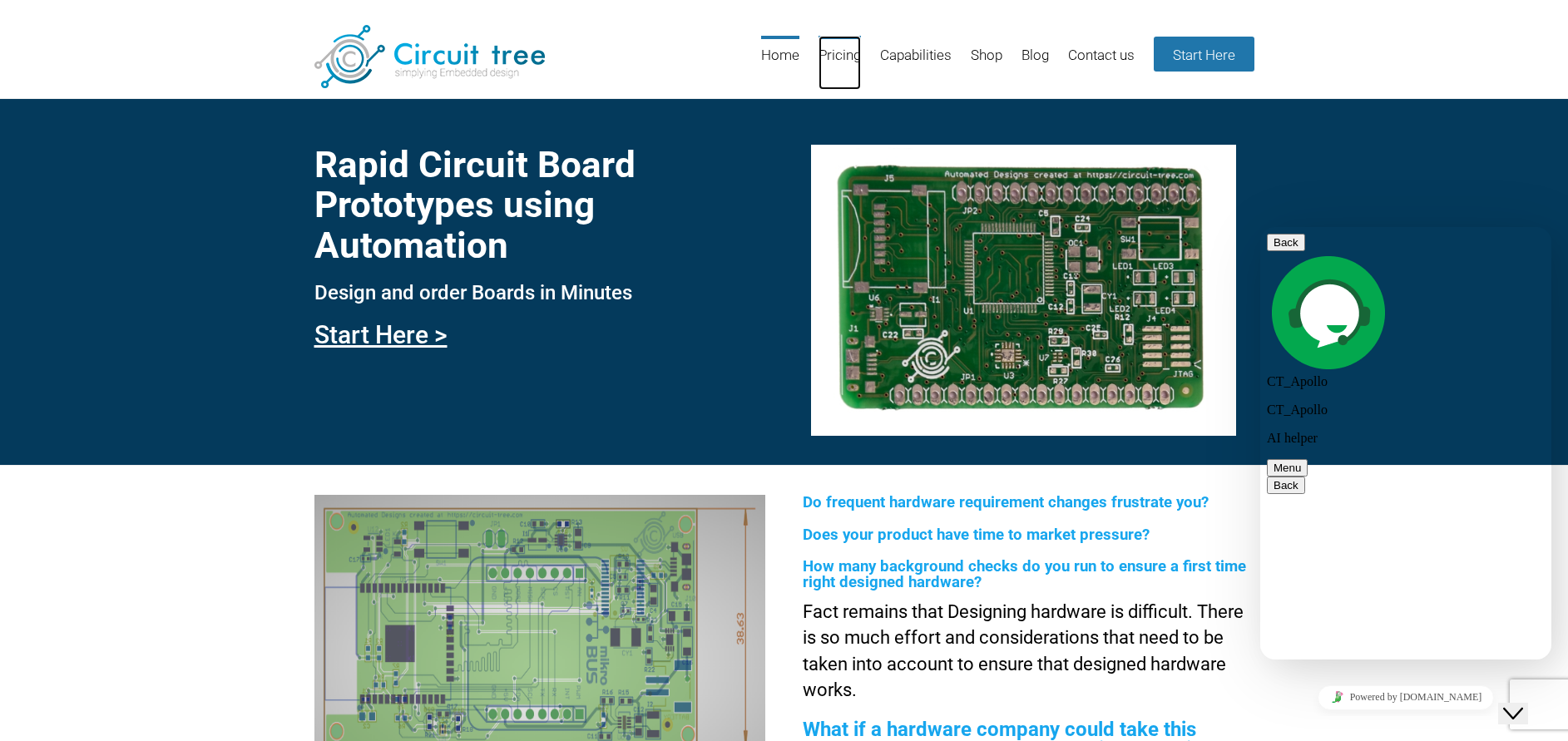 click on "Pricing" at bounding box center [839, 62] 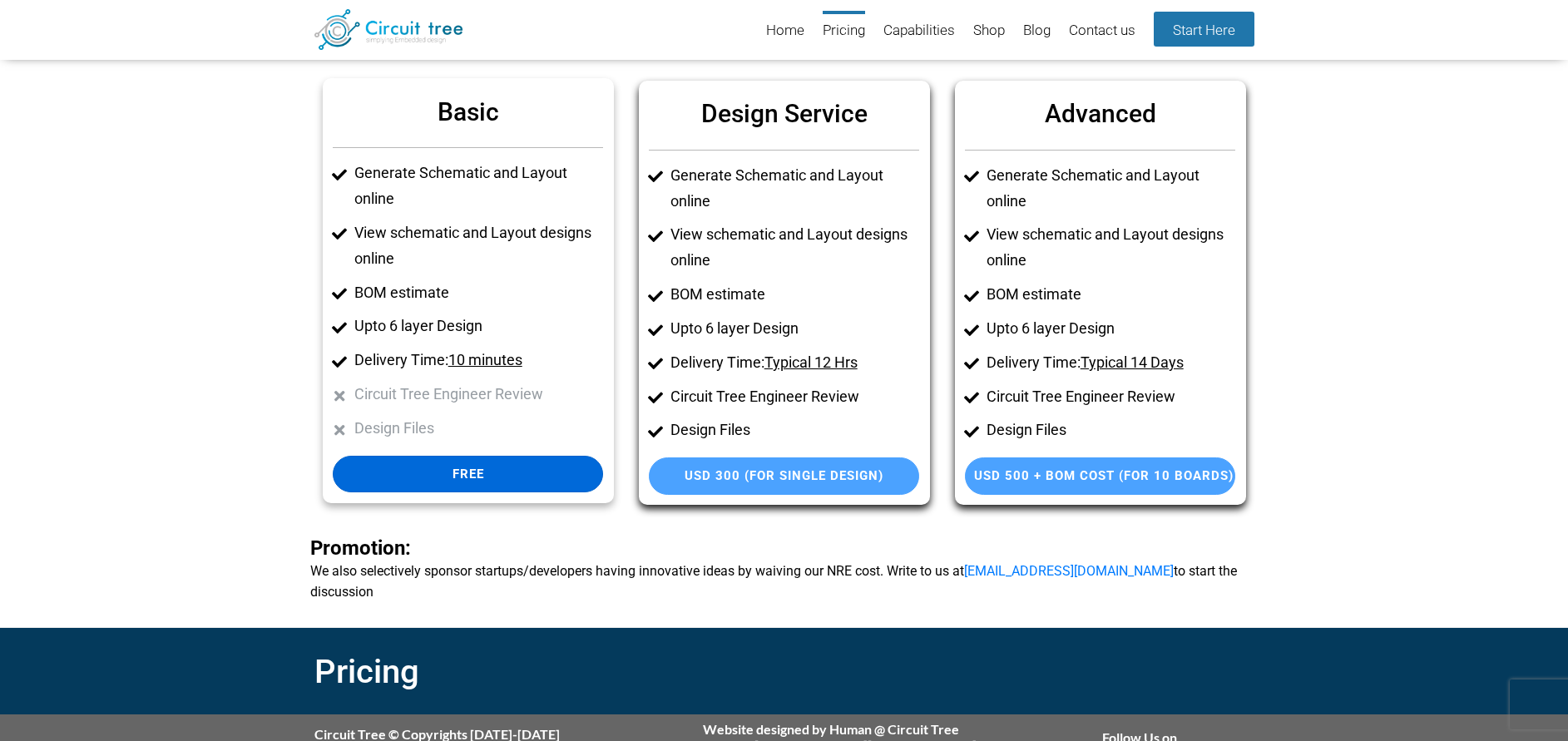 scroll, scrollTop: 89, scrollLeft: 0, axis: vertical 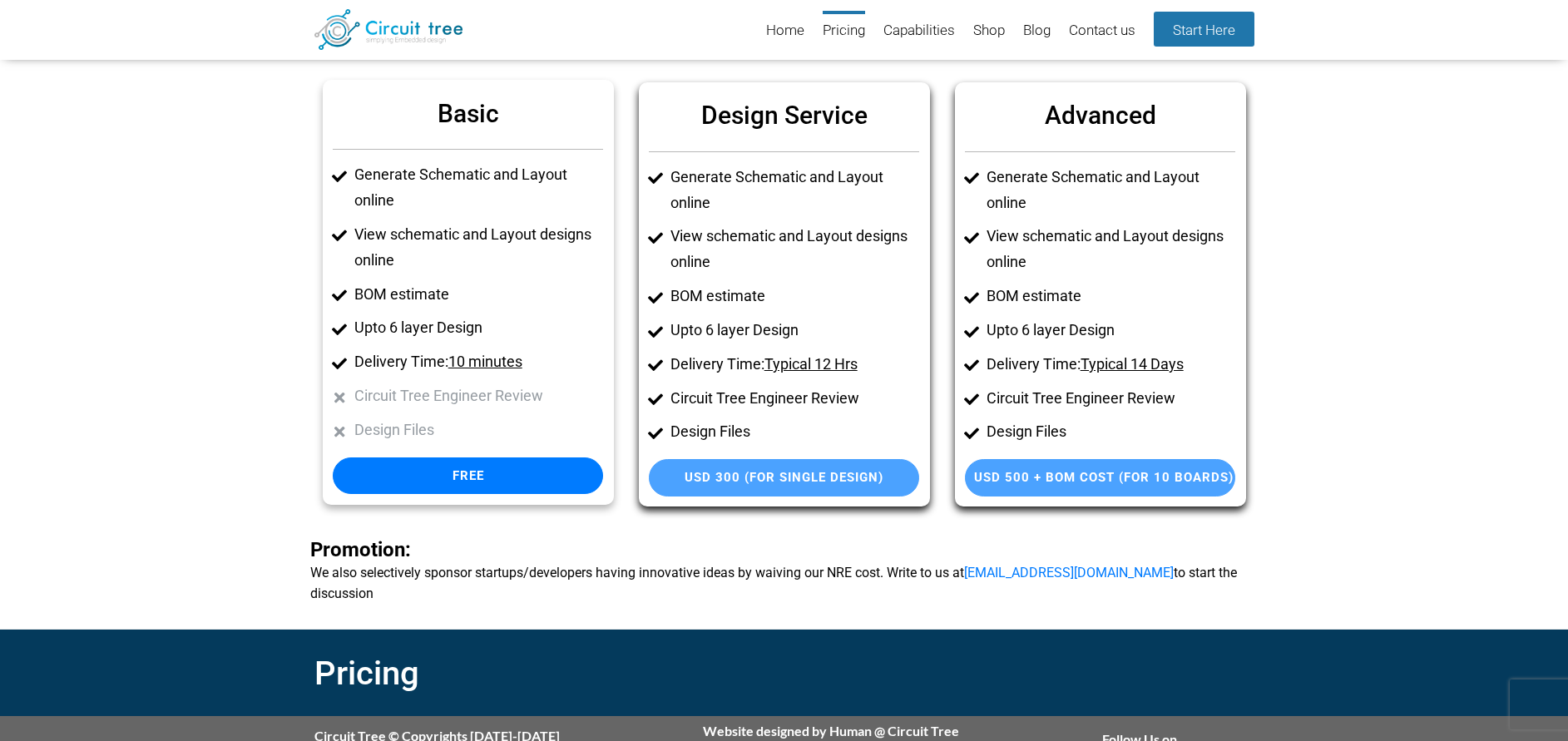 click on "Basic
Generate Schematic and Layout online
View schematic and Layout designs online
BOM estimate
Upto 6 layer Design
Delivery Time:  10 minutes
Circuit Tree Engineer Review
Design Files
Free" at bounding box center [468, 292] 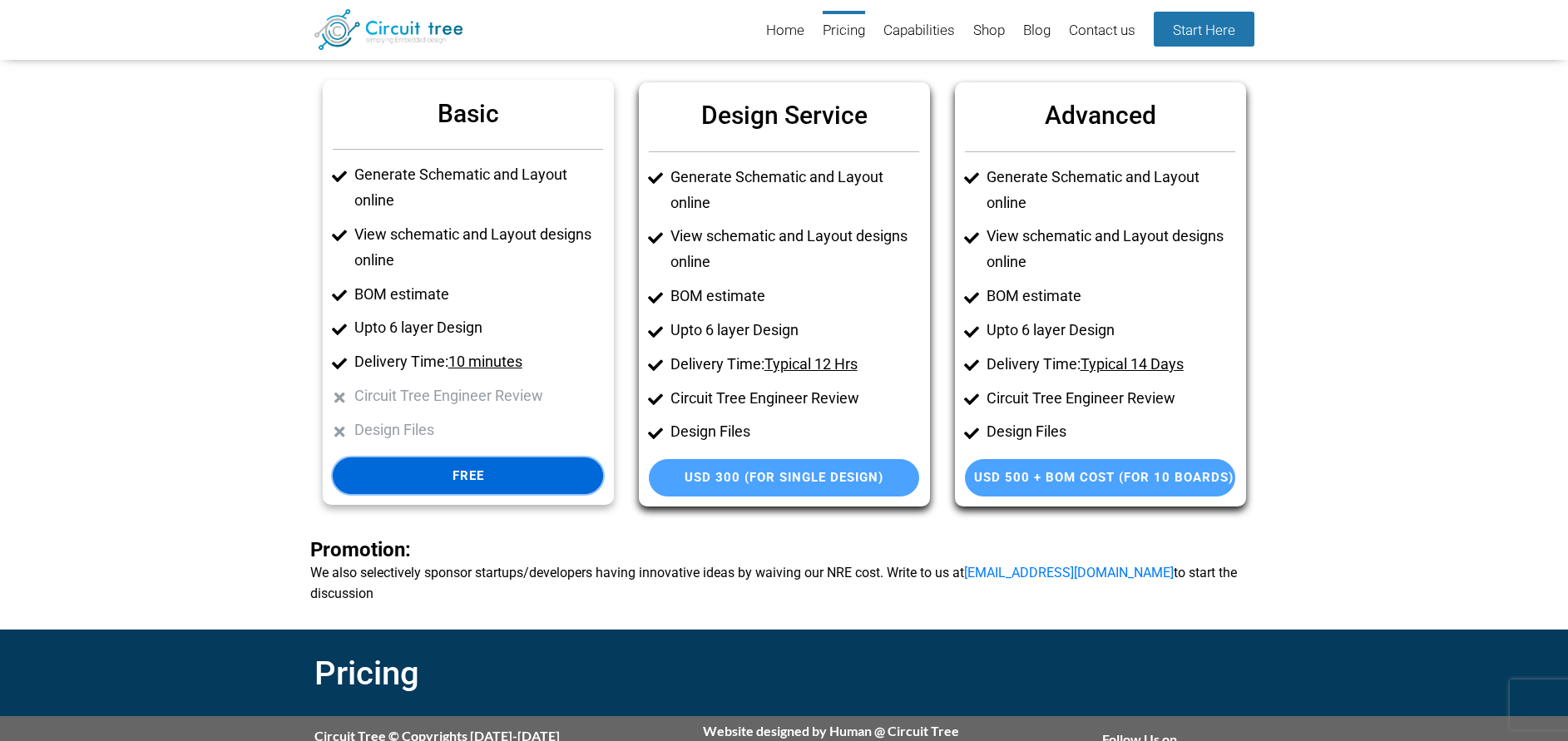 click on "Free" at bounding box center [467, 476] 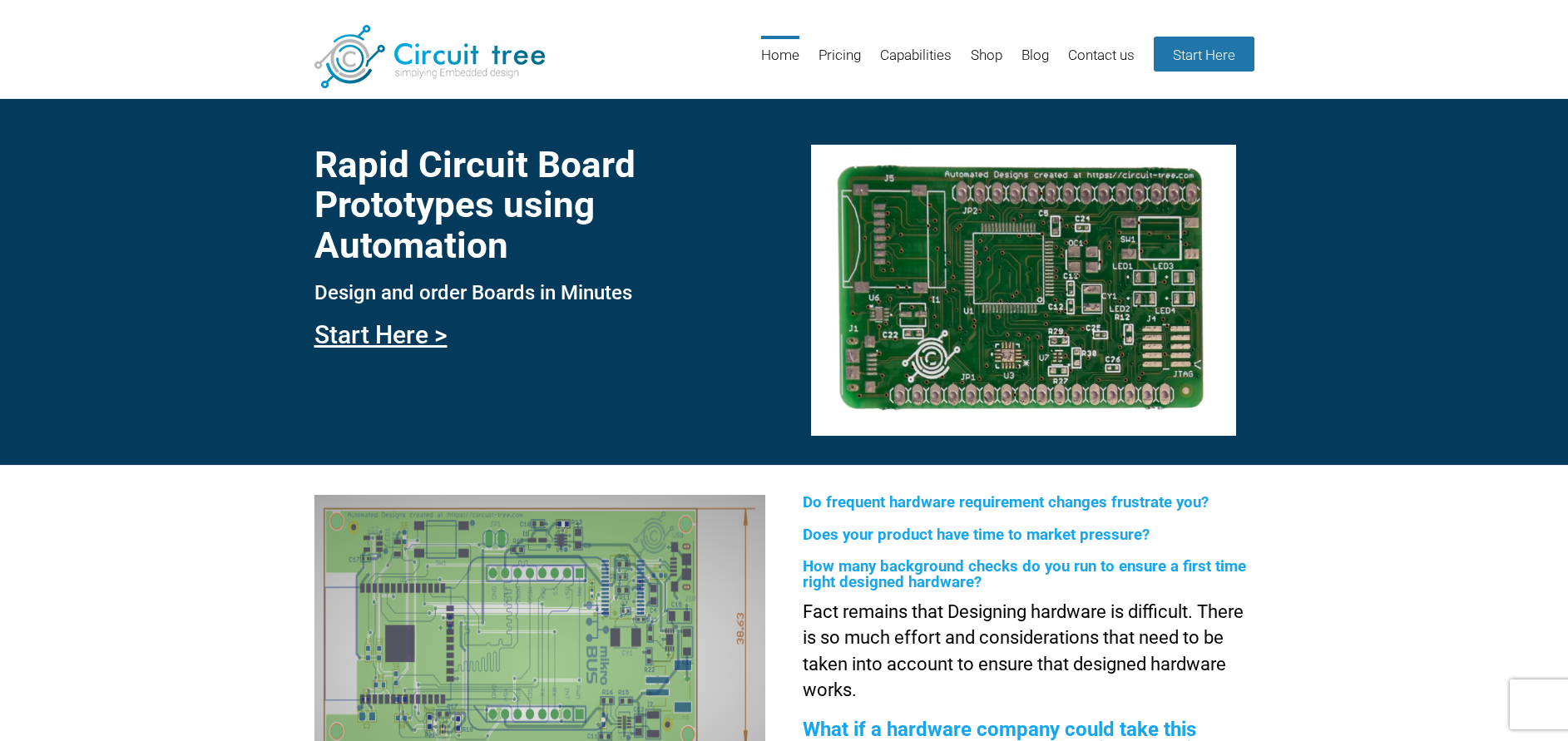 scroll, scrollTop: 0, scrollLeft: 0, axis: both 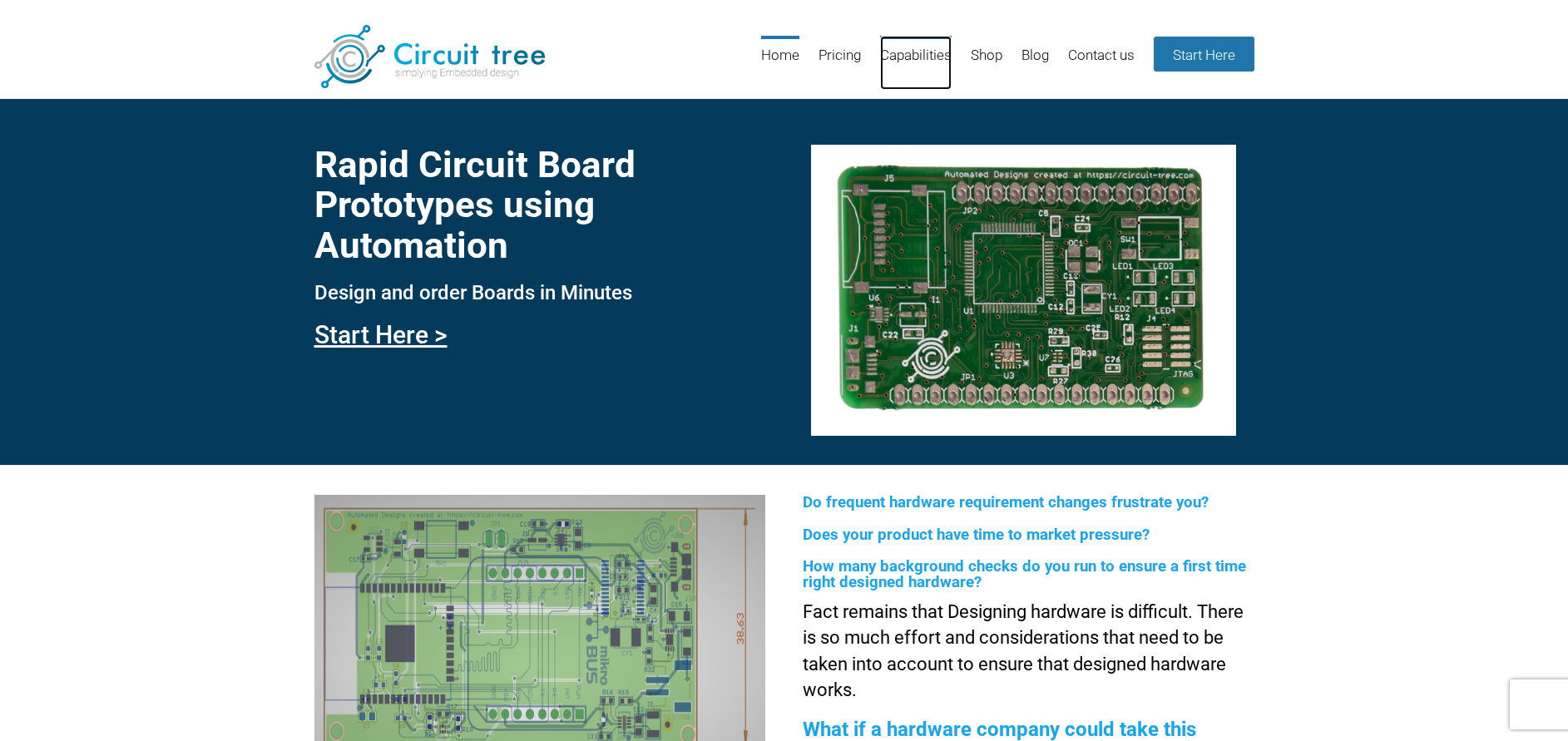 click on "Capabilities" at bounding box center [916, 62] 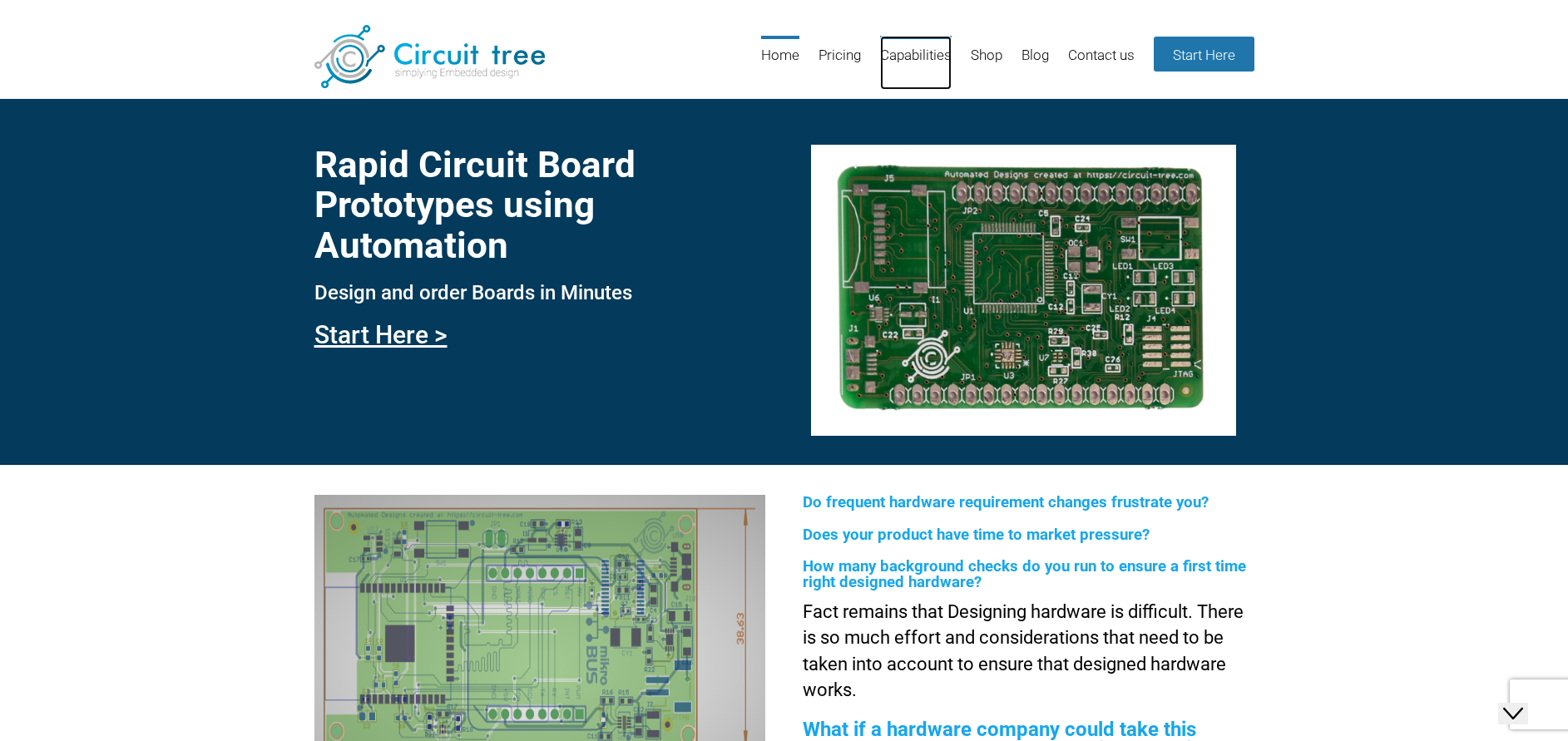 scroll, scrollTop: 0, scrollLeft: 0, axis: both 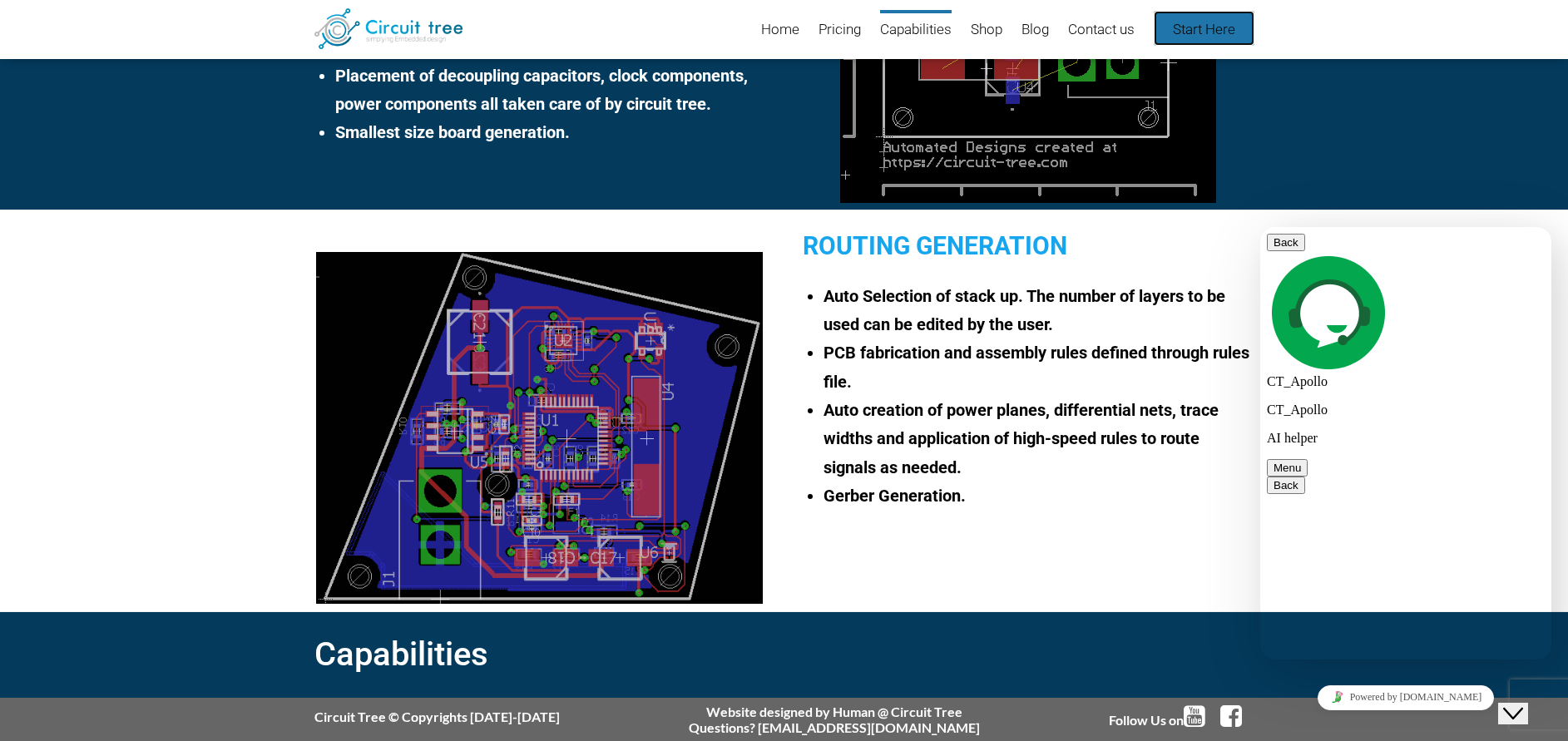 click on "Start Here" at bounding box center (1204, 28) 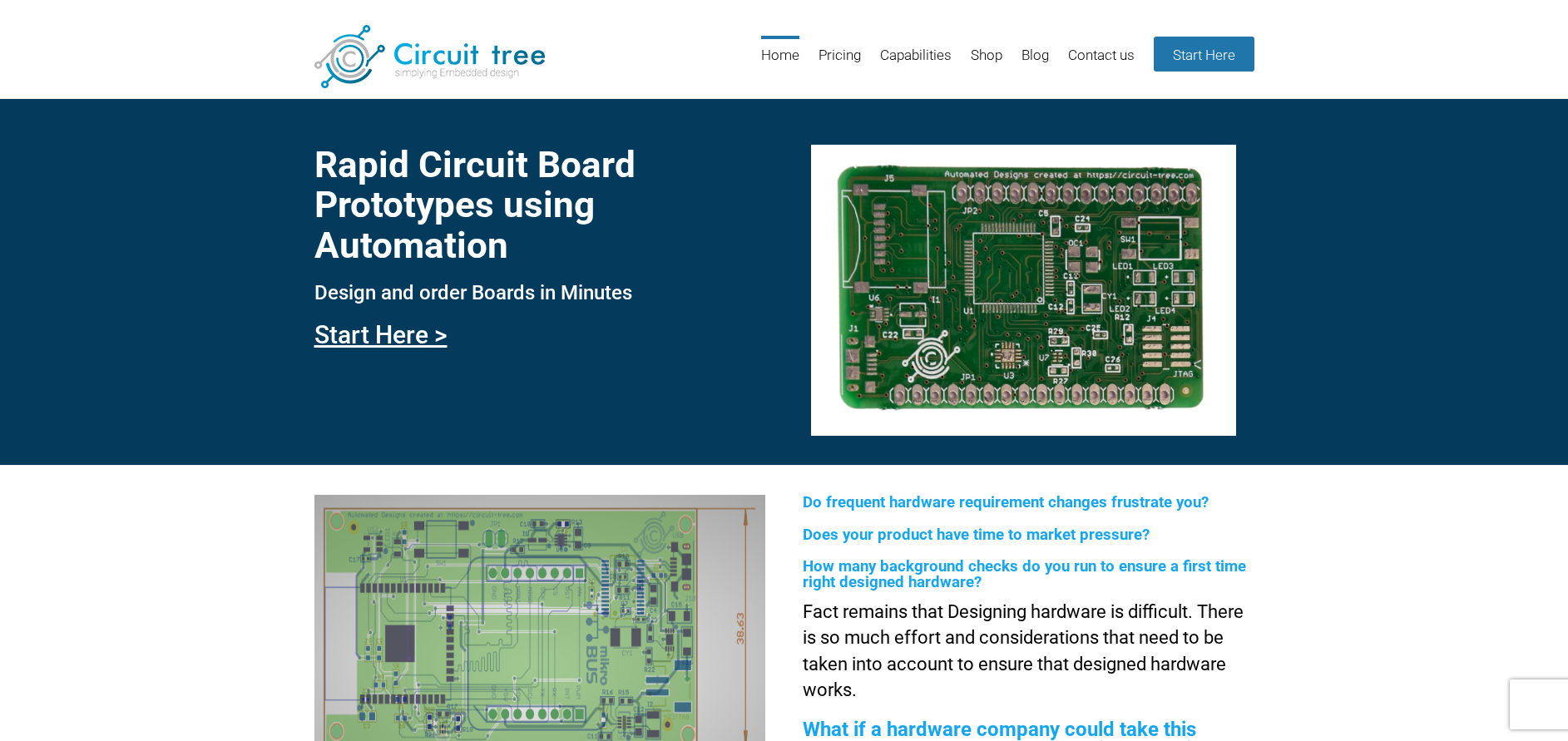 scroll, scrollTop: 0, scrollLeft: 0, axis: both 